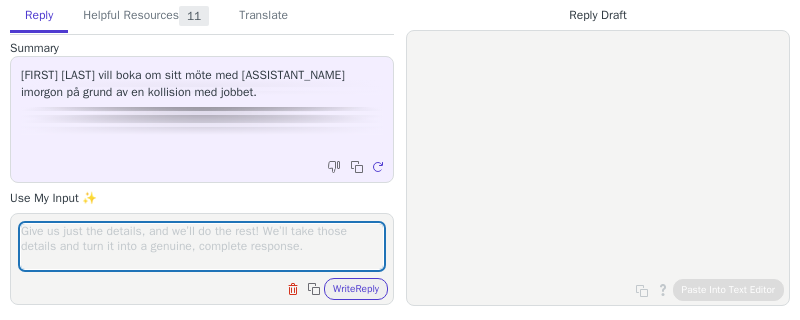 click at bounding box center (202, 246) 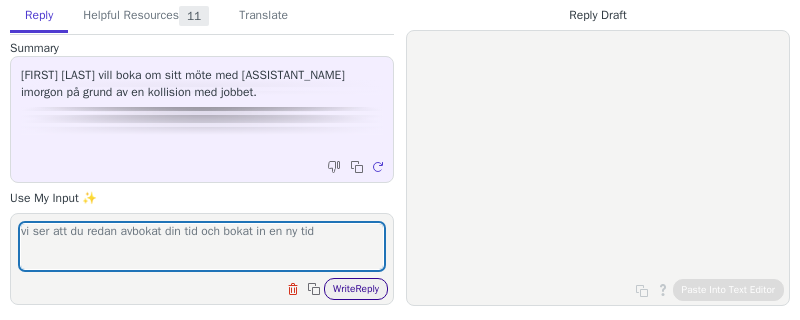 type on "vi ser att du redan avbokat din tid och bokat in en ny tid" 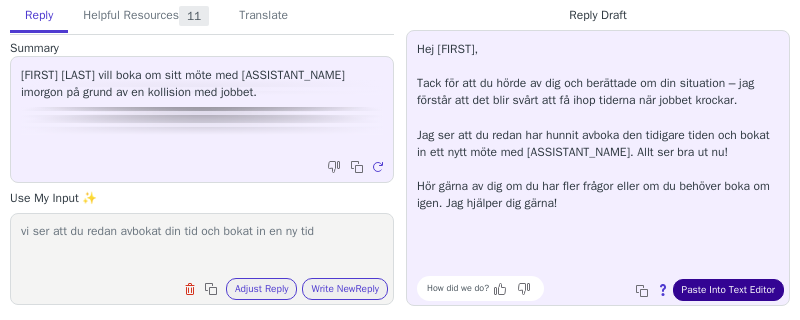 click on "Paste Into Text Editor" at bounding box center (728, 290) 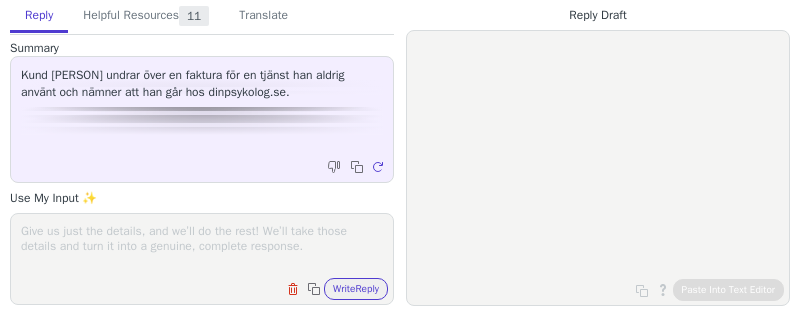 scroll, scrollTop: 0, scrollLeft: 0, axis: both 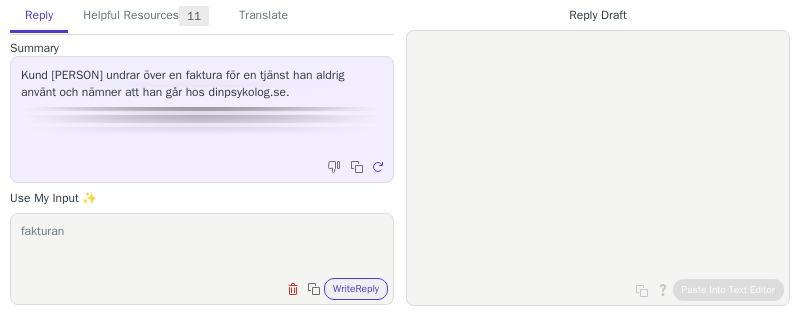 paste on "6 juni 2025" 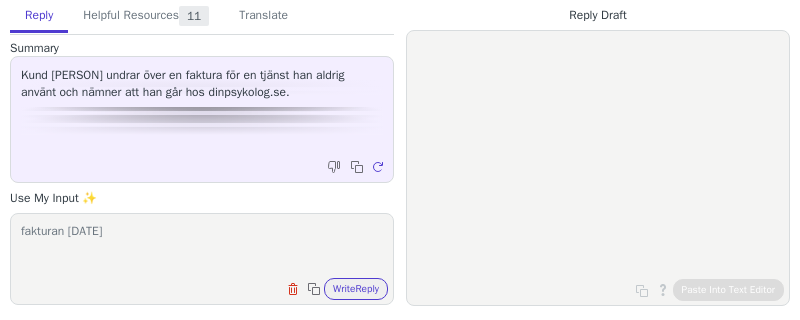 click on "fakturan 6 juni 2025" at bounding box center [202, 246] 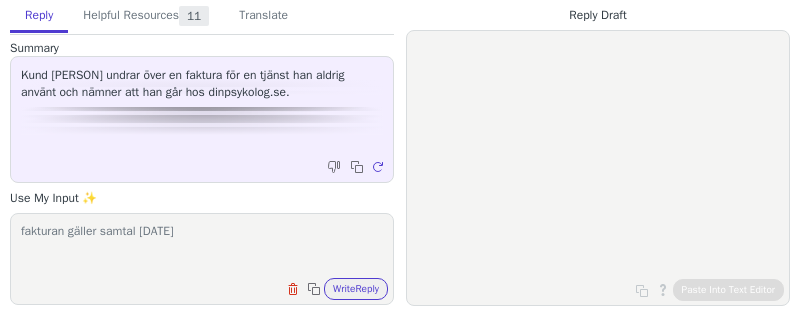 click on "fakturan gäller samtal 6 juni 2025" at bounding box center [202, 246] 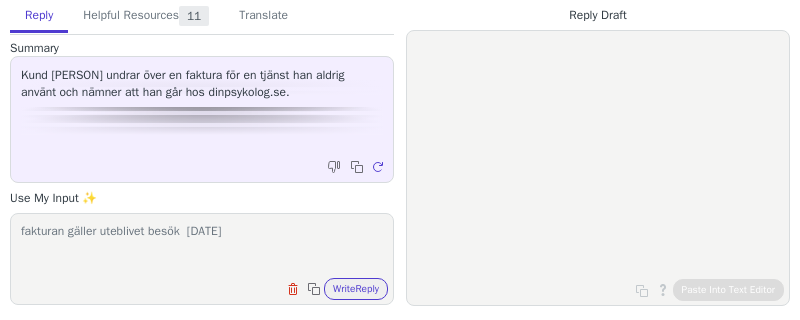 paste on "Gäller samtal 2025-05-30 kl. 15:00" 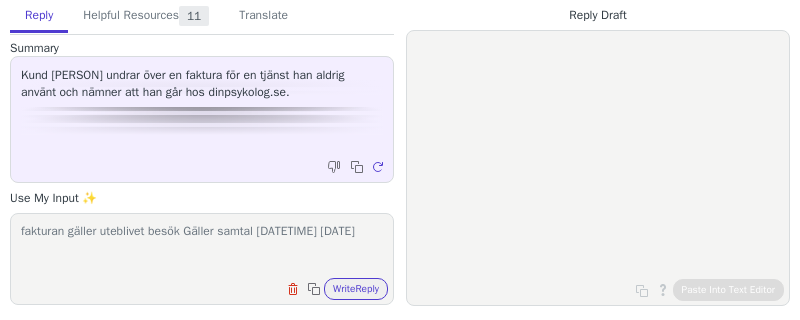 click on "fakturan gäller uteblivet besök Gäller samtal 2025-05-30 kl. 15:00 6 juni 2025" at bounding box center [202, 246] 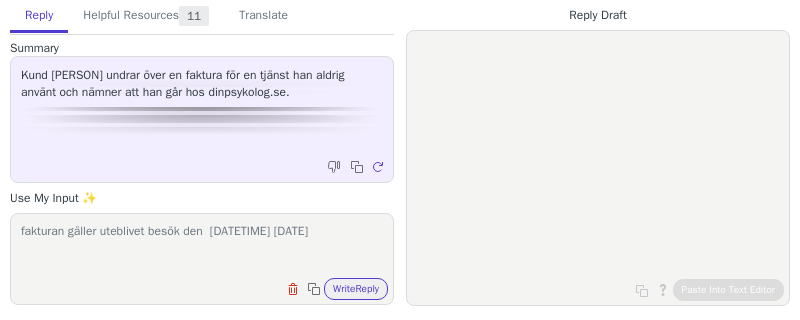 type on "fakturan gäller uteblivet besök den  2025-05-30 kl. 15:00 6 juni 2025" 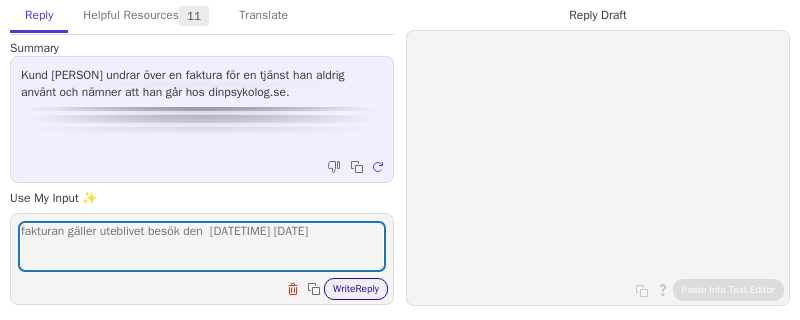 click on "Write  Reply" at bounding box center [356, 289] 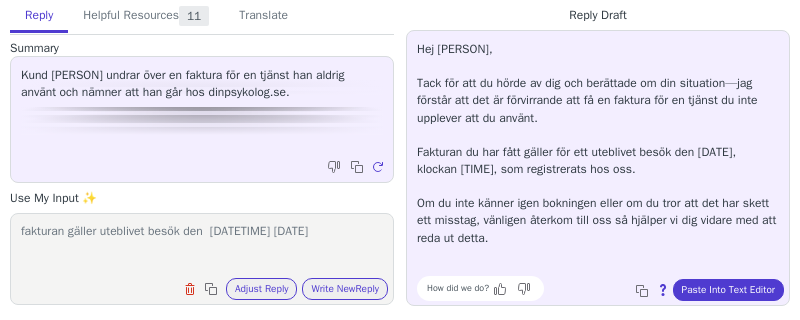 click on "How did we do?   Copy to clipboard About this reply Paste Into Text Editor" at bounding box center [608, 288] 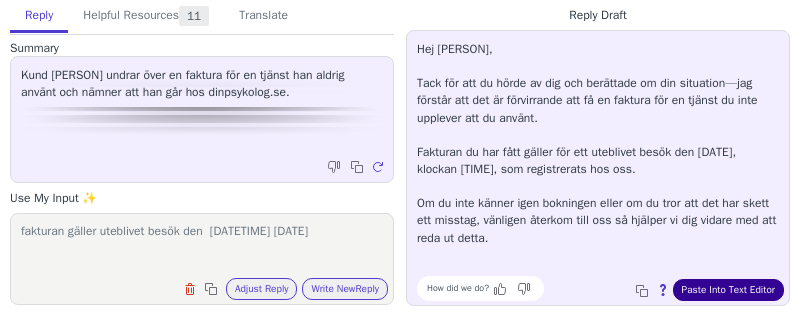 click on "Paste Into Text Editor" at bounding box center [728, 290] 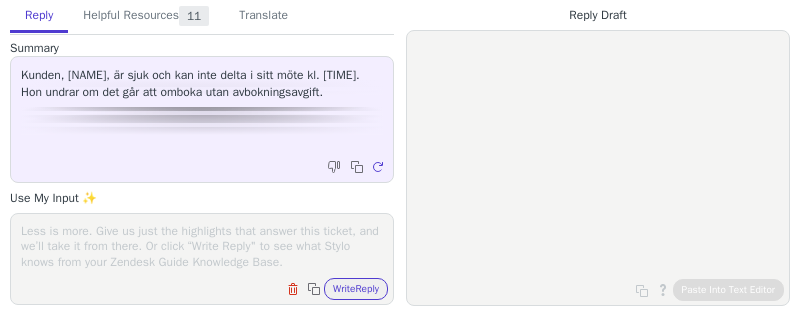 scroll, scrollTop: 0, scrollLeft: 0, axis: both 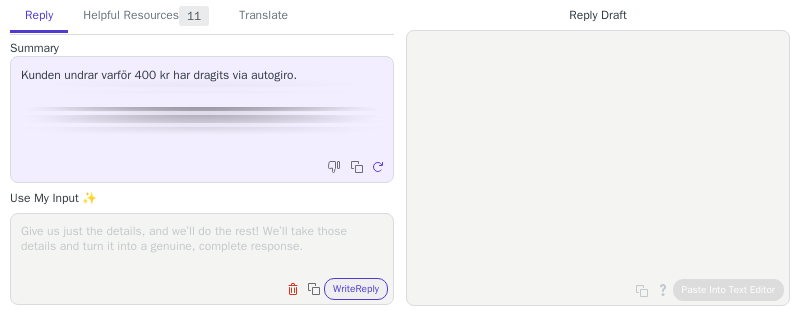 click at bounding box center (202, 246) 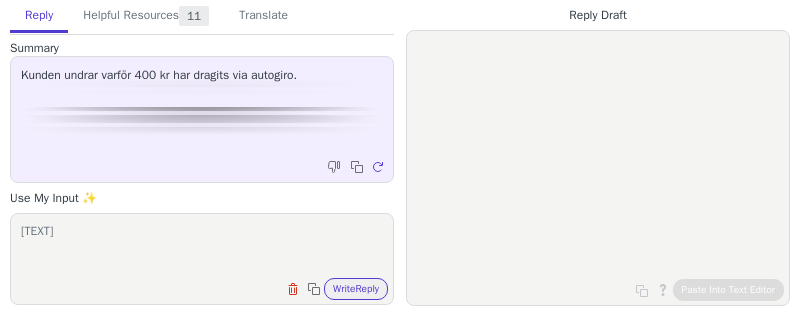 paste on "[TEXT]" 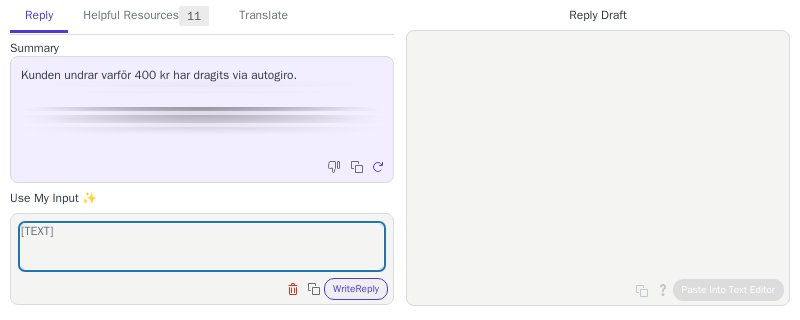 click on "[TEXT] Clear field Copy to clipboard Write  Reply" at bounding box center [202, 259] 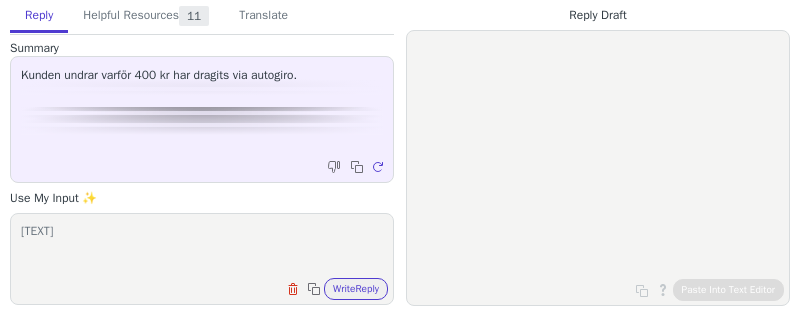 click on "[TEXT]" at bounding box center [202, 246] 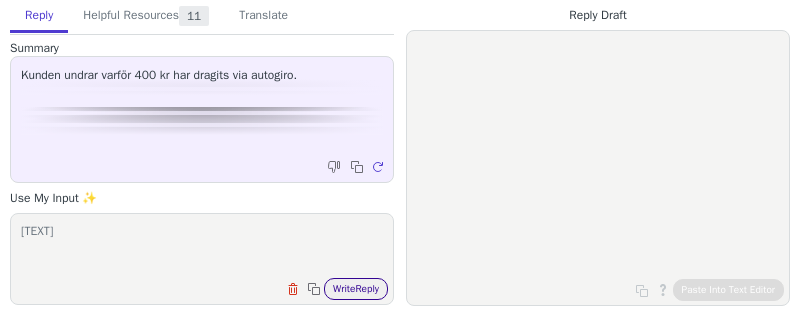 type on "[TEXT]" 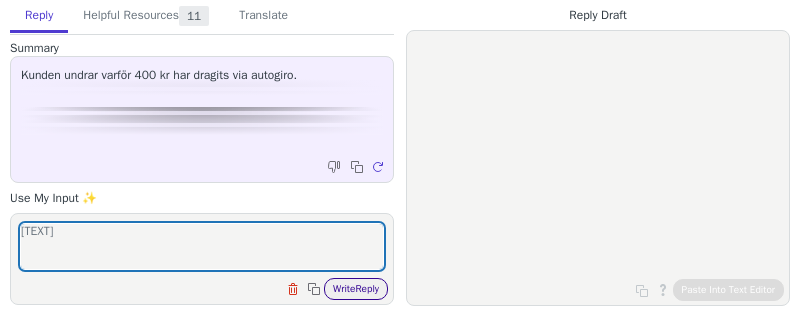 click on "Write  Reply" at bounding box center (356, 289) 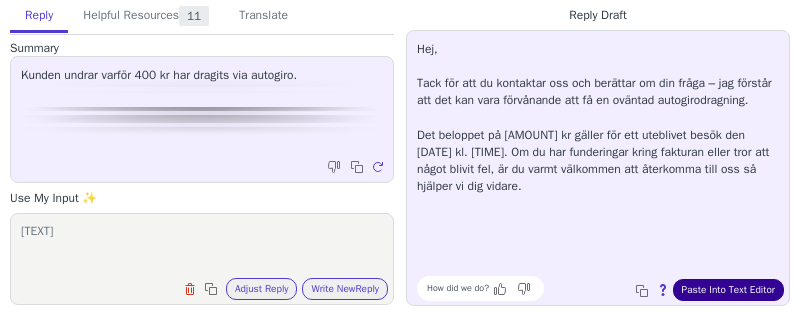 click on "Paste Into Text Editor" at bounding box center (728, 290) 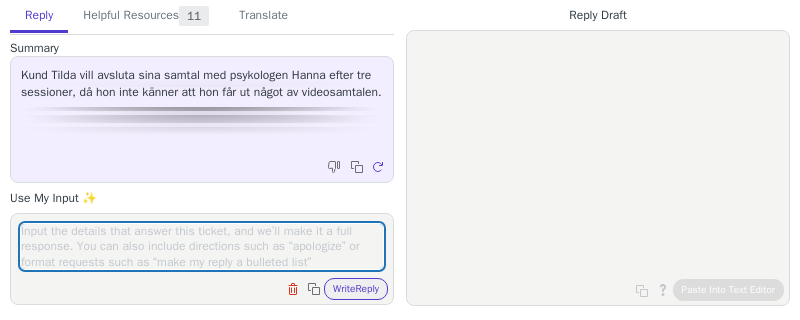 click at bounding box center (202, 246) 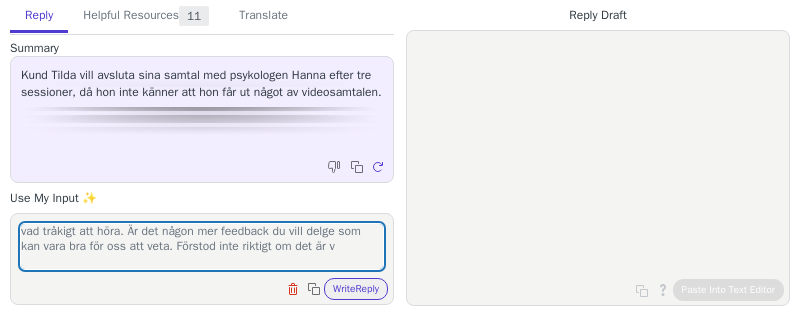 scroll, scrollTop: 0, scrollLeft: 0, axis: both 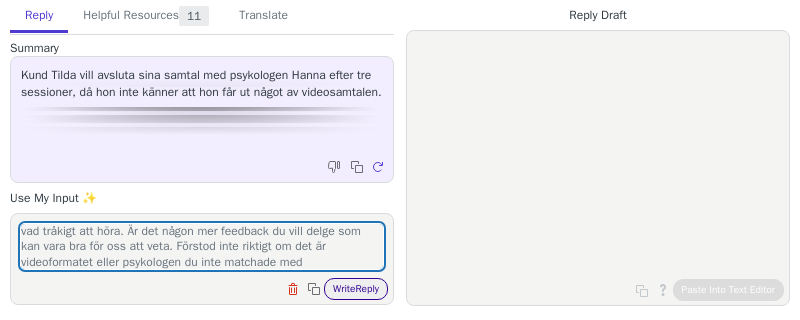 type on "vad tråkigt att höra. Är det någon mer feedback du vill delge som kan vara bra för oss att veta. Förstod inte riktigt om det är videoformatet eller psykologen du inte matchade med" 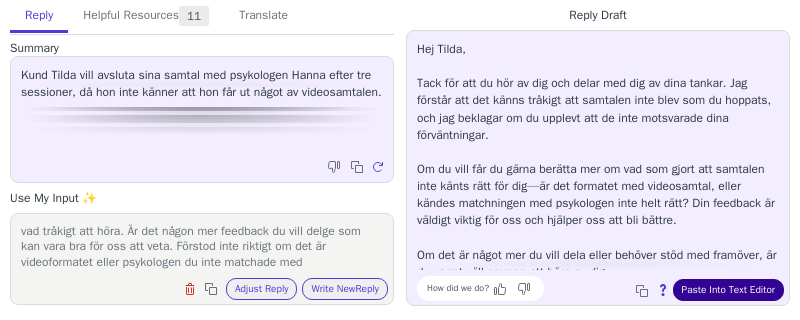 click on "Paste Into Text Editor" at bounding box center [728, 290] 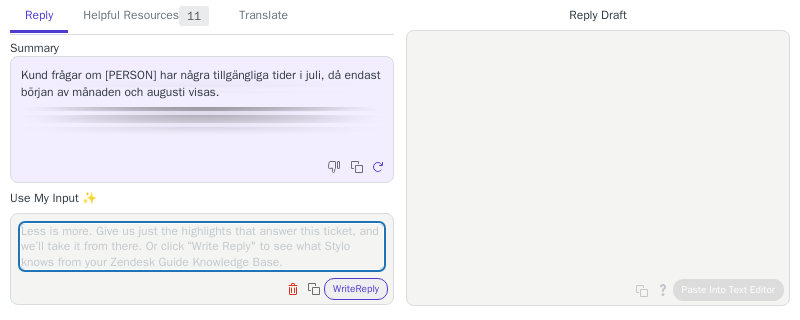 scroll, scrollTop: 0, scrollLeft: 0, axis: both 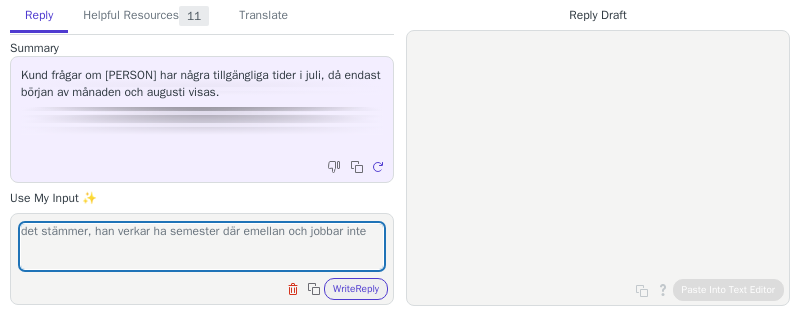 type on "det stämmer, han verkar ha semester där emellan och jobbar inte" 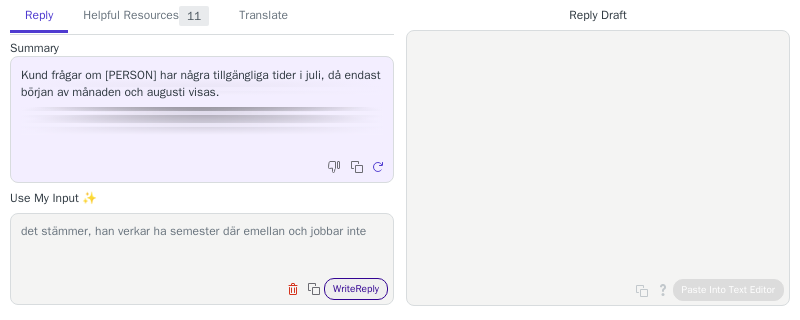 click on "Write  Reply" at bounding box center (356, 289) 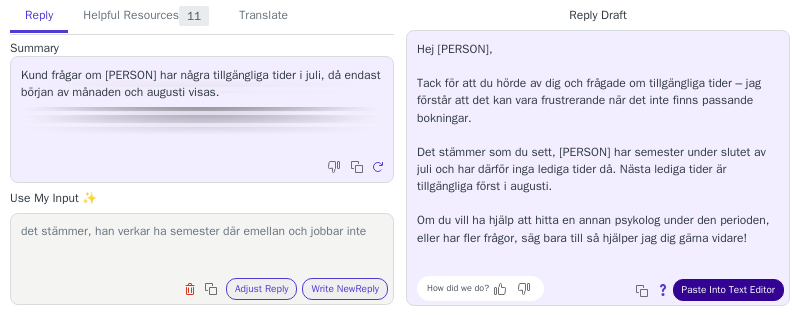 click on "Paste Into Text Editor" at bounding box center (728, 290) 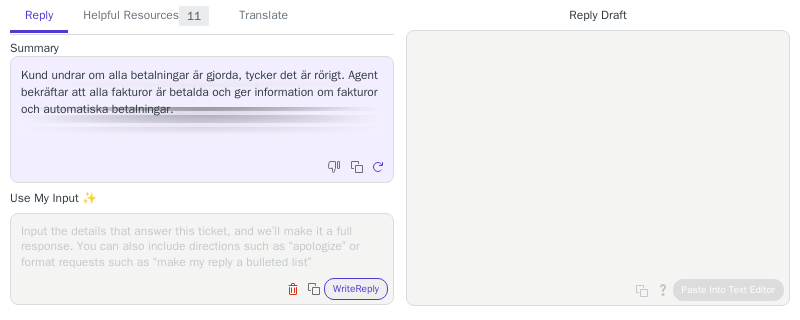 scroll, scrollTop: 0, scrollLeft: 0, axis: both 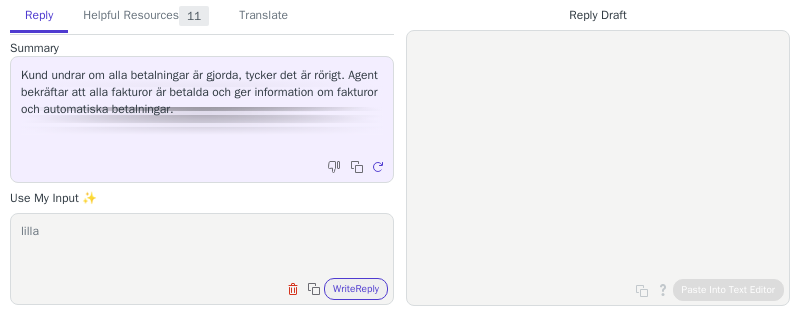 type on "lilla" 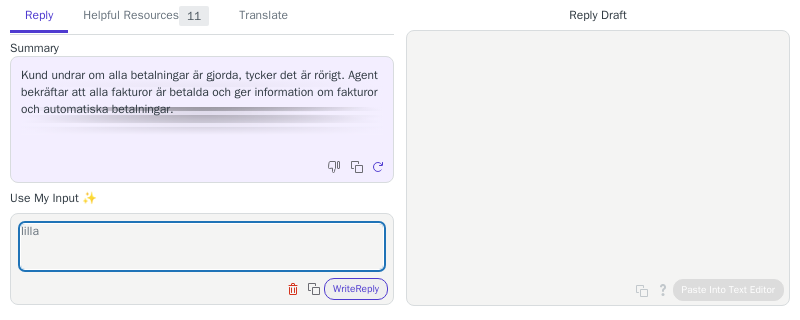 click on "Clear field Copy to clipboard Write  Reply" at bounding box center (335, 289) 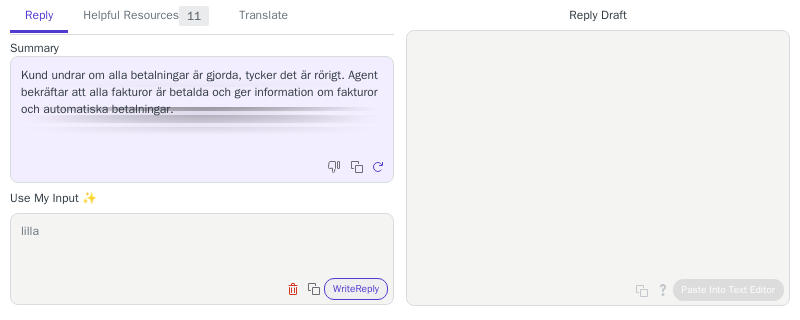 click on "Reply Helpful Resources  11   Translate Summary Kund undrar om alla betalningar är gjorda, tycker det är rörigt. Agent bekräftar att alla fakturor är betalda och ger information om fakturor och automatiska betalningar. Copy to clipboard Regenerate Use My Input ✨ lilla Clear field Copy to clipboard Write  Reply Knowledge Base Articles   3 Regenerate Tickets   5 Regenerate Macros   3 Regenerate From Detected Language Czech engelska (USA) - English (United States) danska - dansk nederländska - Nederlands French French (Canada) German Italian Japanese Korean norskt bokmål - norsk bokmål Polish Portuguese Portuguese (Brazil) Slovak Spanish svenska engelska (Storbritannien) - English (United Kingdom) nederländska (Belgien) - Nederlands (België) svenska (Sverige) To Czech engelska (USA) - English (United States) danska - dansk nederländska - Nederlands French French (Canada) German Italian Japanese Korean norskt bokmål - norsk bokmål Polish Portuguese Portuguese (Brazil) Slovak Spanish svenska" at bounding box center [202, 153] 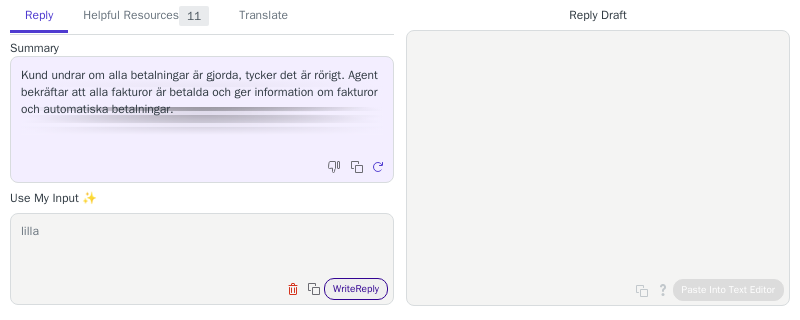 click on "Write  Reply" at bounding box center [356, 289] 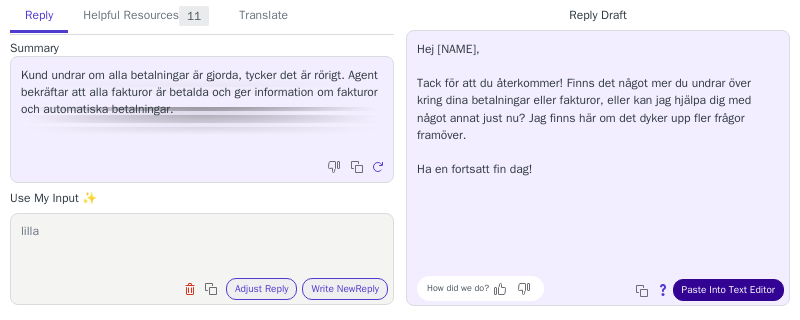 click on "Paste Into Text Editor" at bounding box center [728, 290] 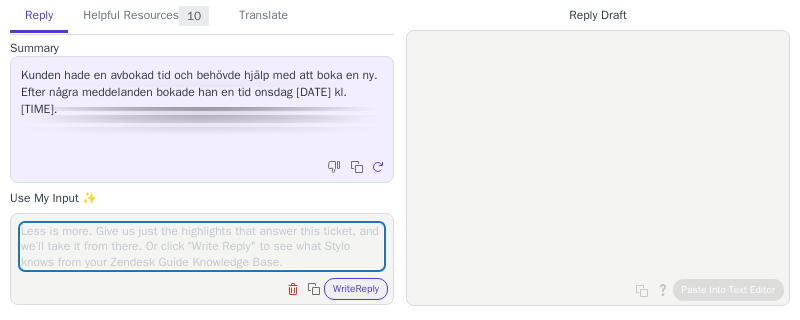 click at bounding box center [202, 246] 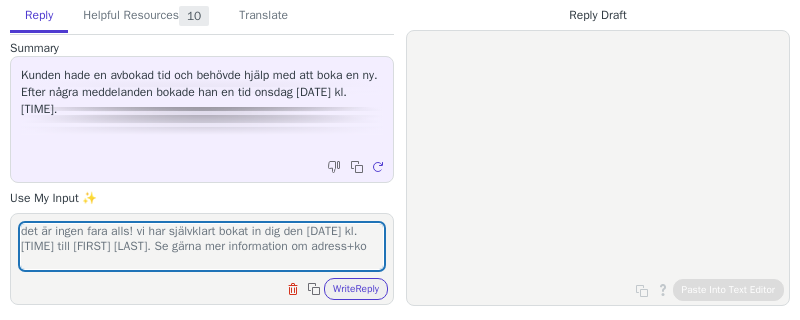 scroll, scrollTop: 0, scrollLeft: 0, axis: both 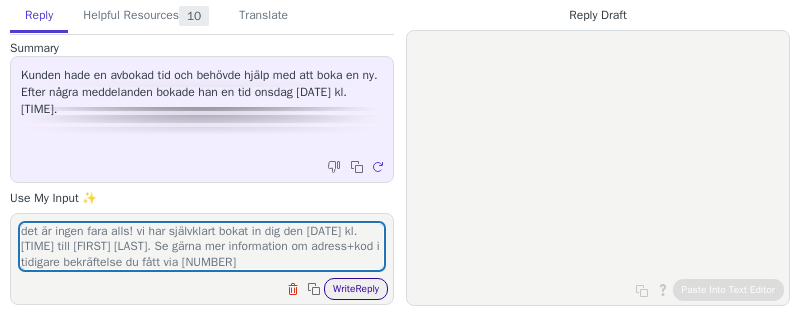 type on "det är ingen fara alls! vi har självklart bokat in dig den [DATE] kl. [TIME] till [FIRST] [LAST]. Se gärna mer information om adress+kod i tidigare bekräftelse du fått via [NUMBER]" 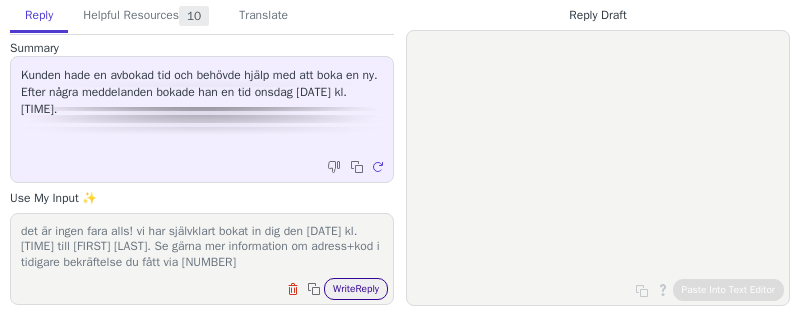 click on "Write  Reply" at bounding box center [356, 289] 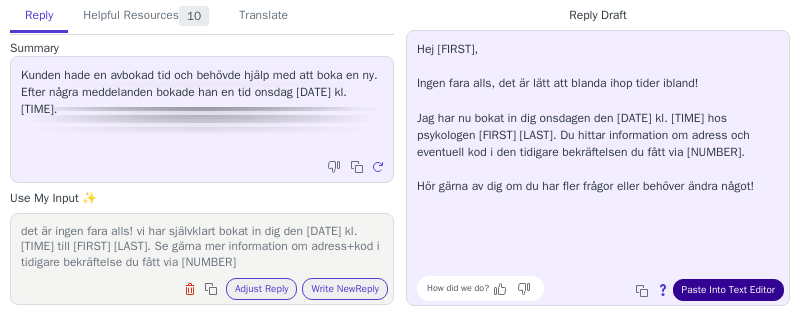 click on "Paste Into Text Editor" at bounding box center (728, 290) 